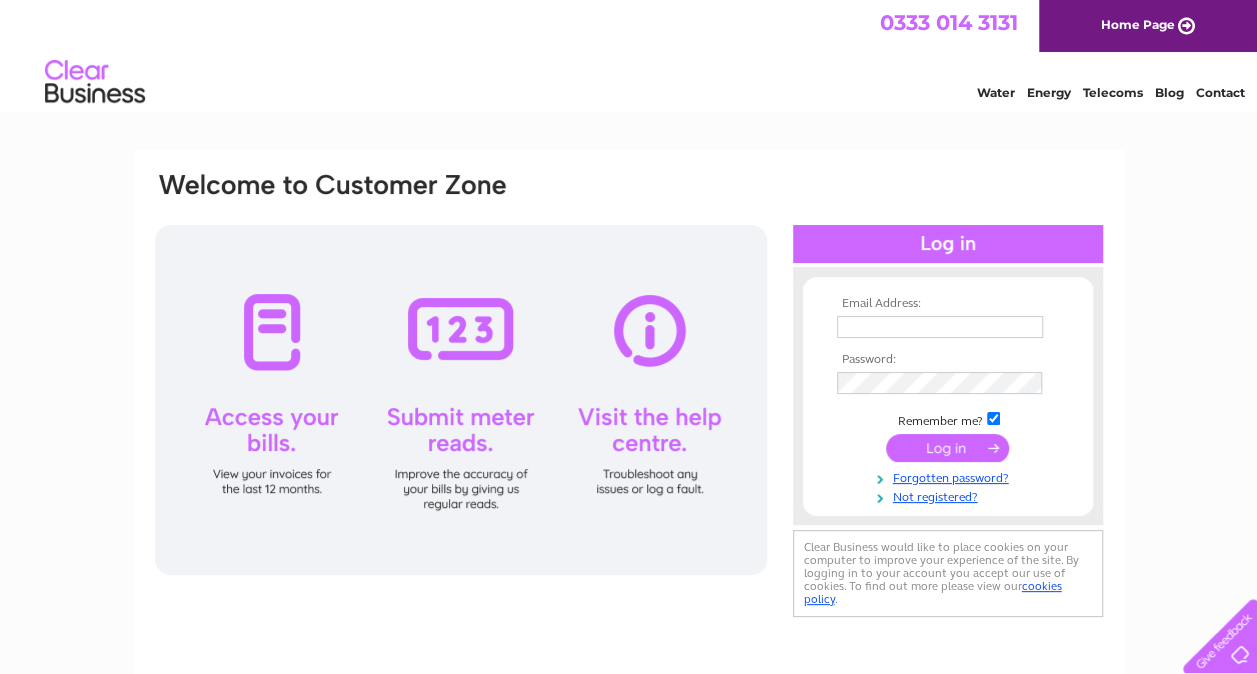 scroll, scrollTop: 0, scrollLeft: 0, axis: both 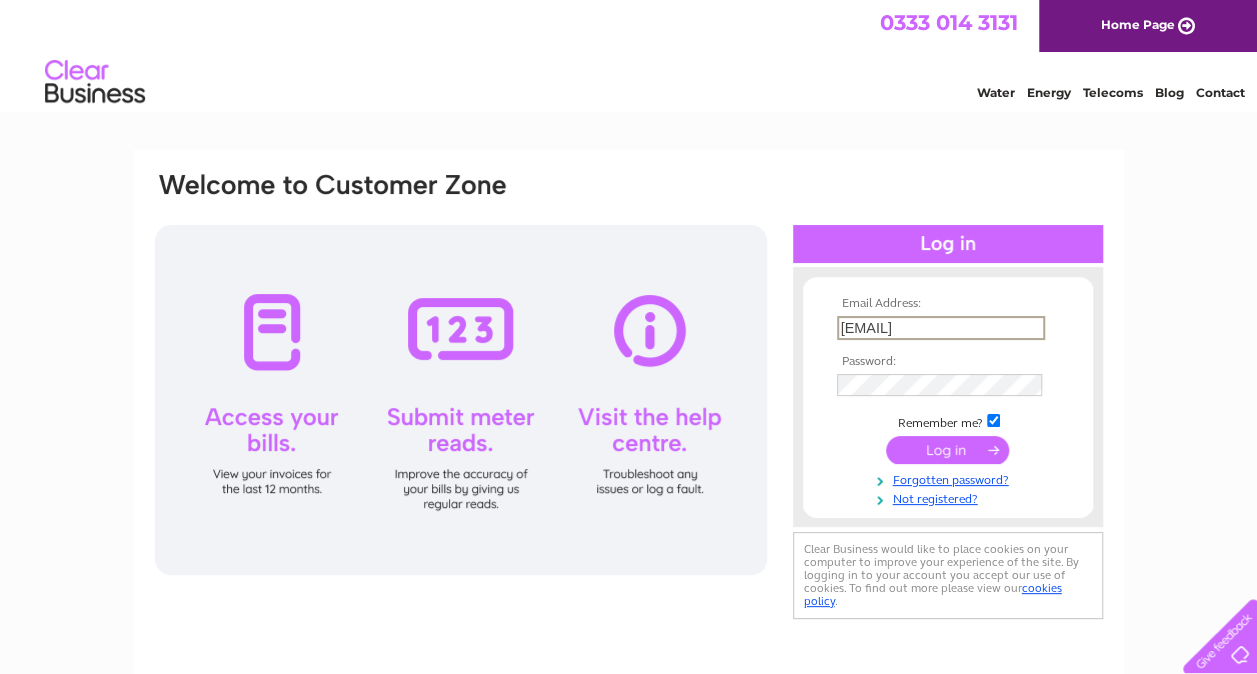 type on "[EMAIL]" 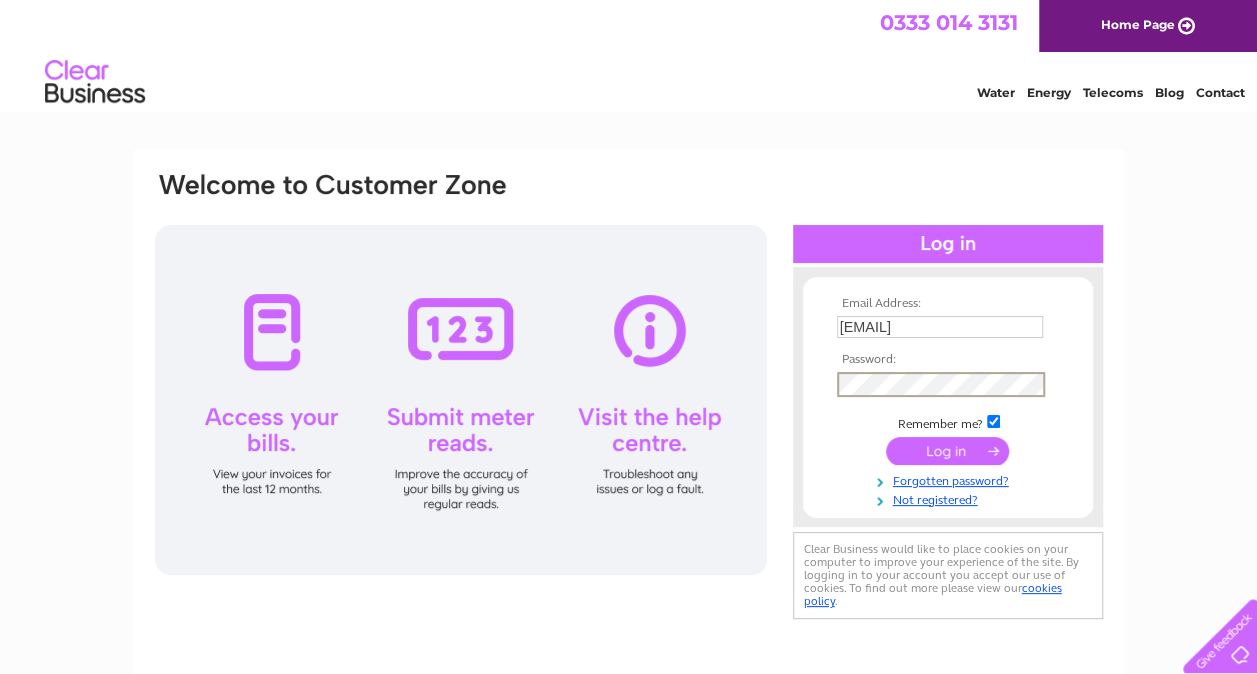 click at bounding box center [947, 451] 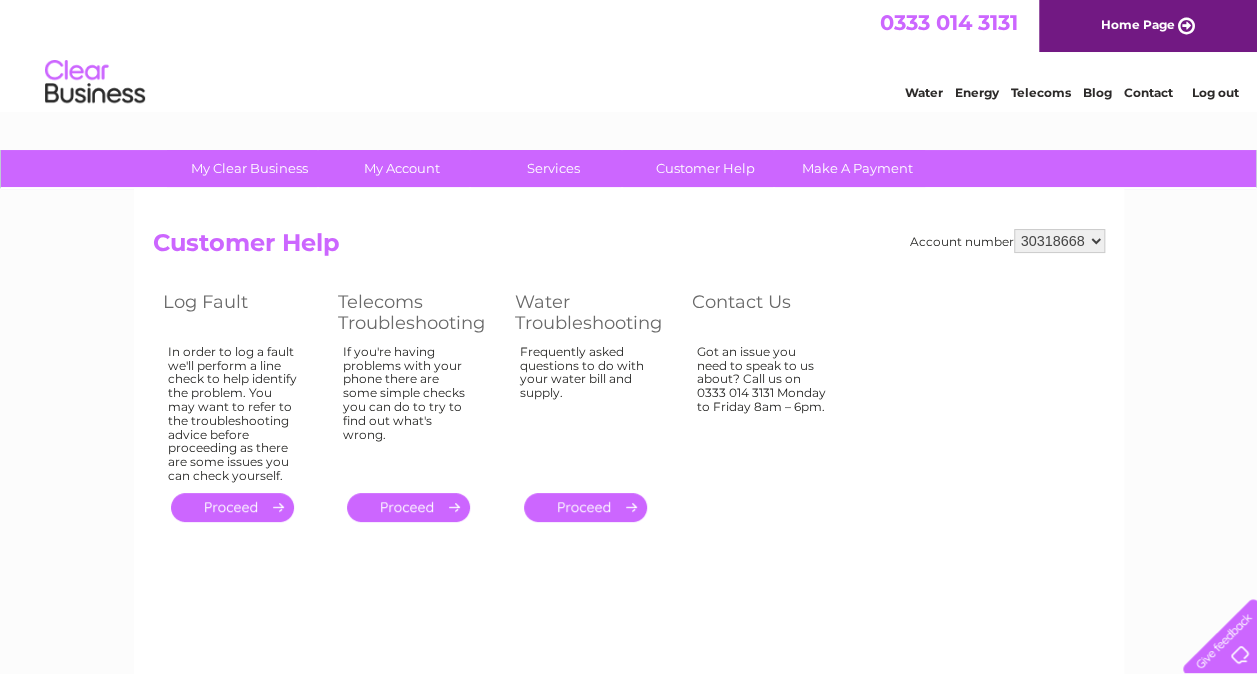 scroll, scrollTop: 0, scrollLeft: 0, axis: both 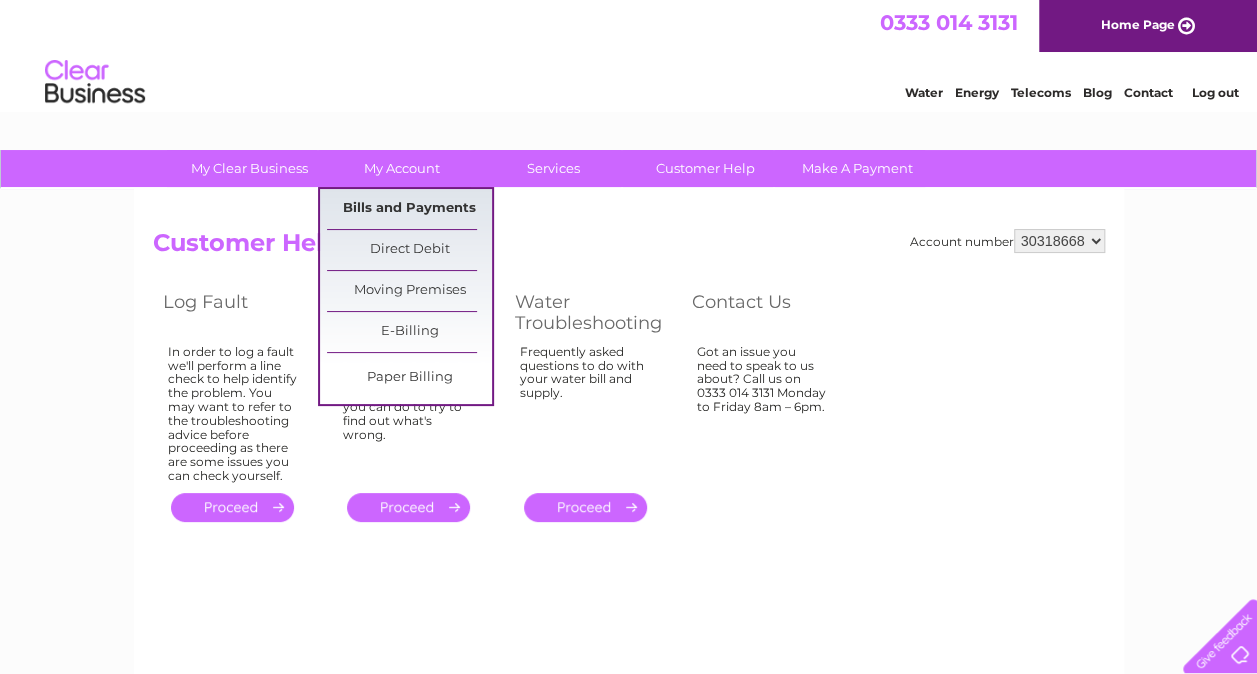 click on "Bills and Payments" at bounding box center [409, 209] 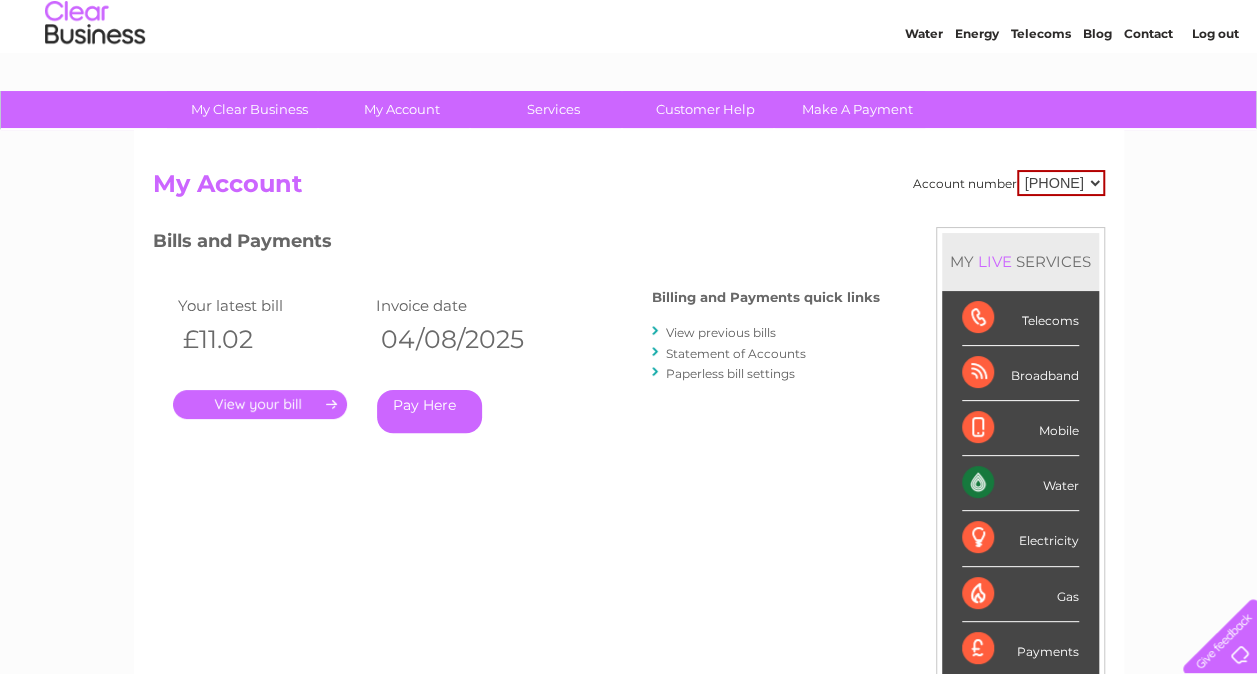 scroll, scrollTop: 100, scrollLeft: 0, axis: vertical 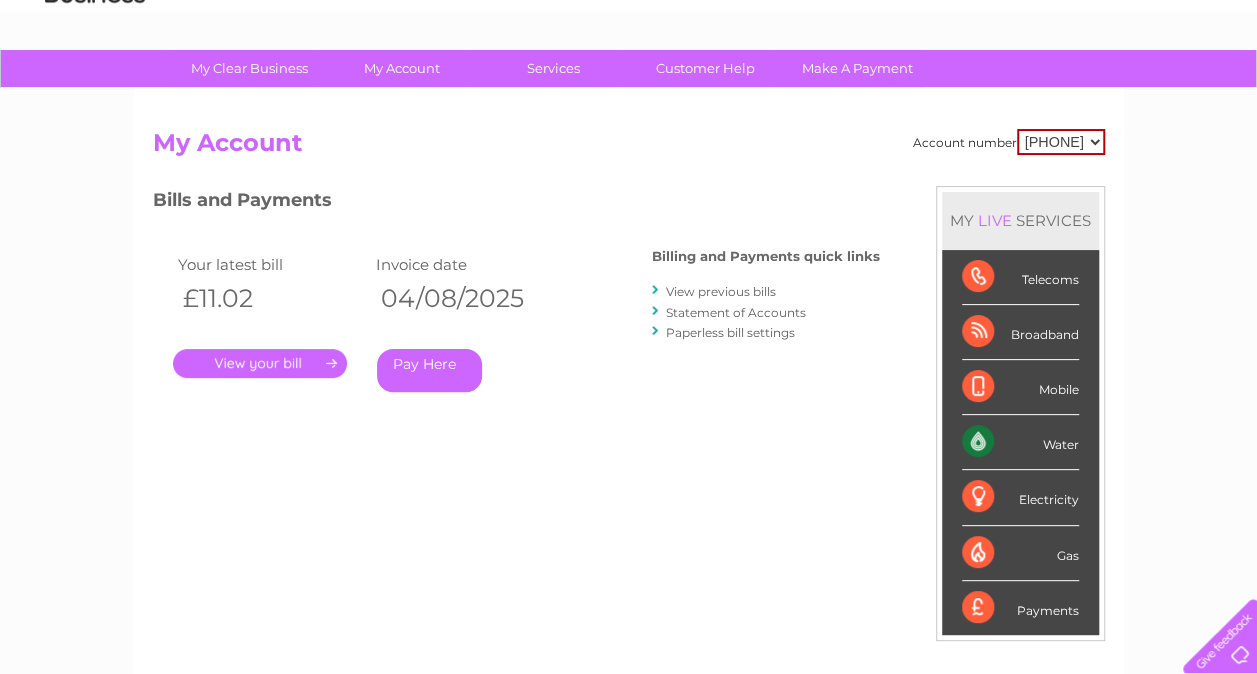 click on "." at bounding box center [260, 363] 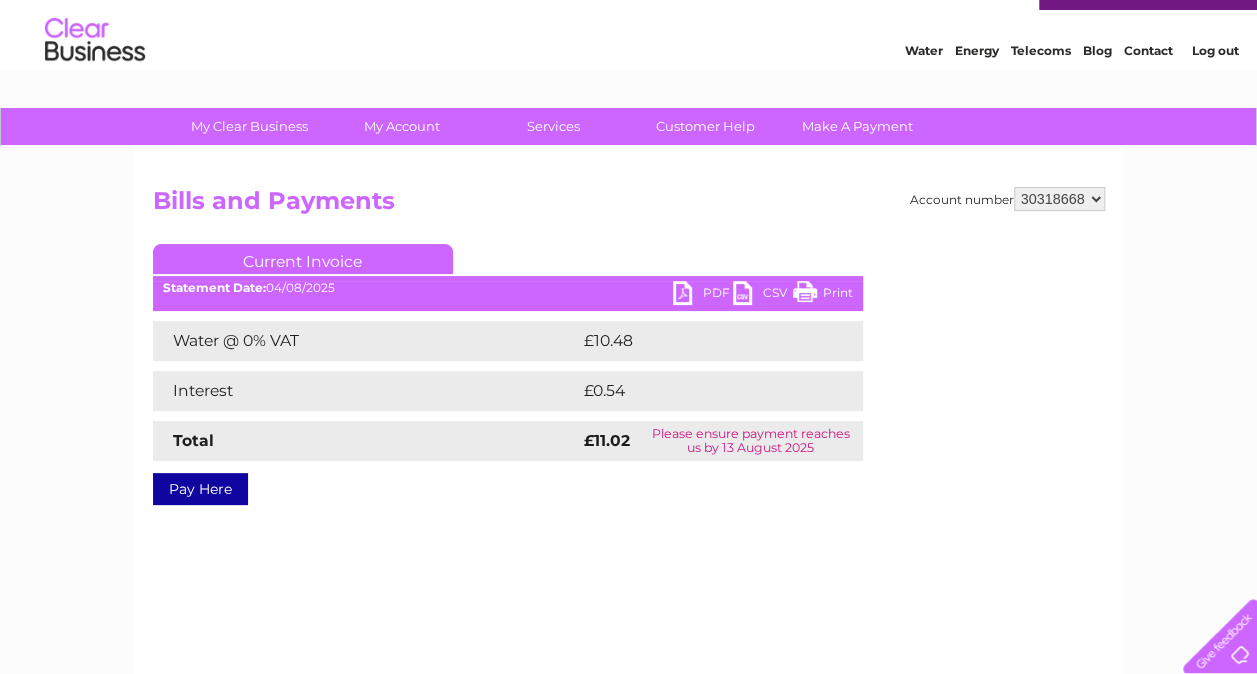 scroll, scrollTop: 0, scrollLeft: 0, axis: both 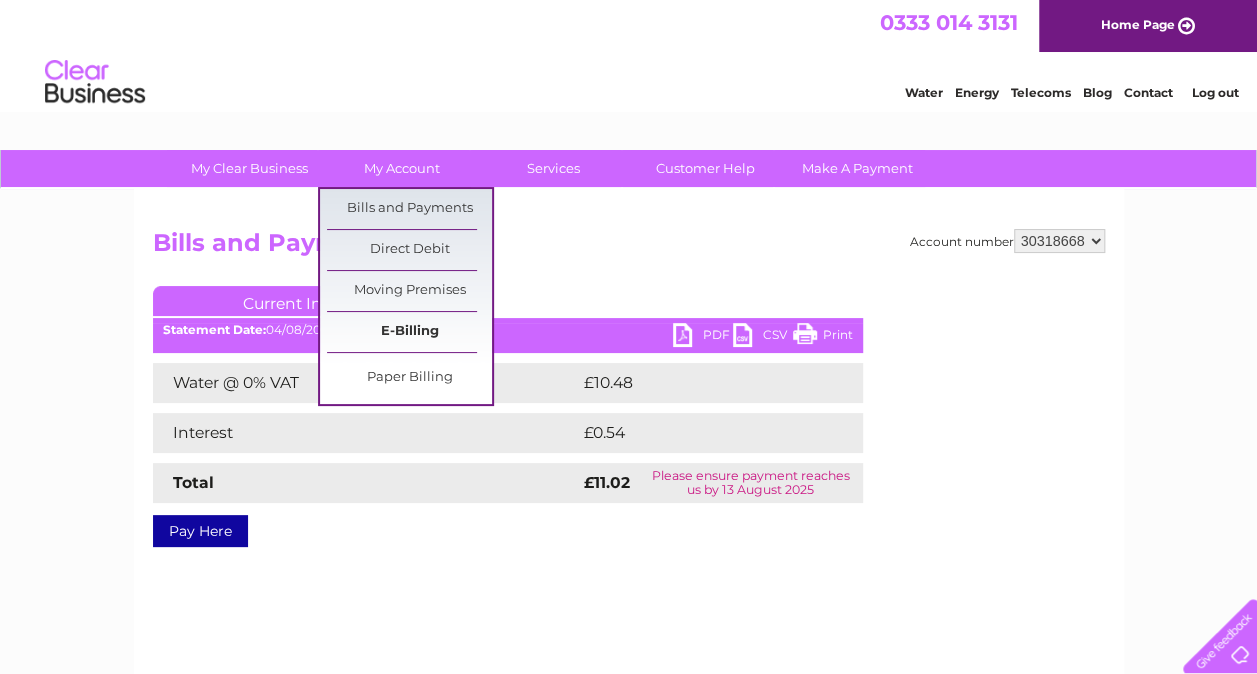 click on "E-Billing" at bounding box center [409, 332] 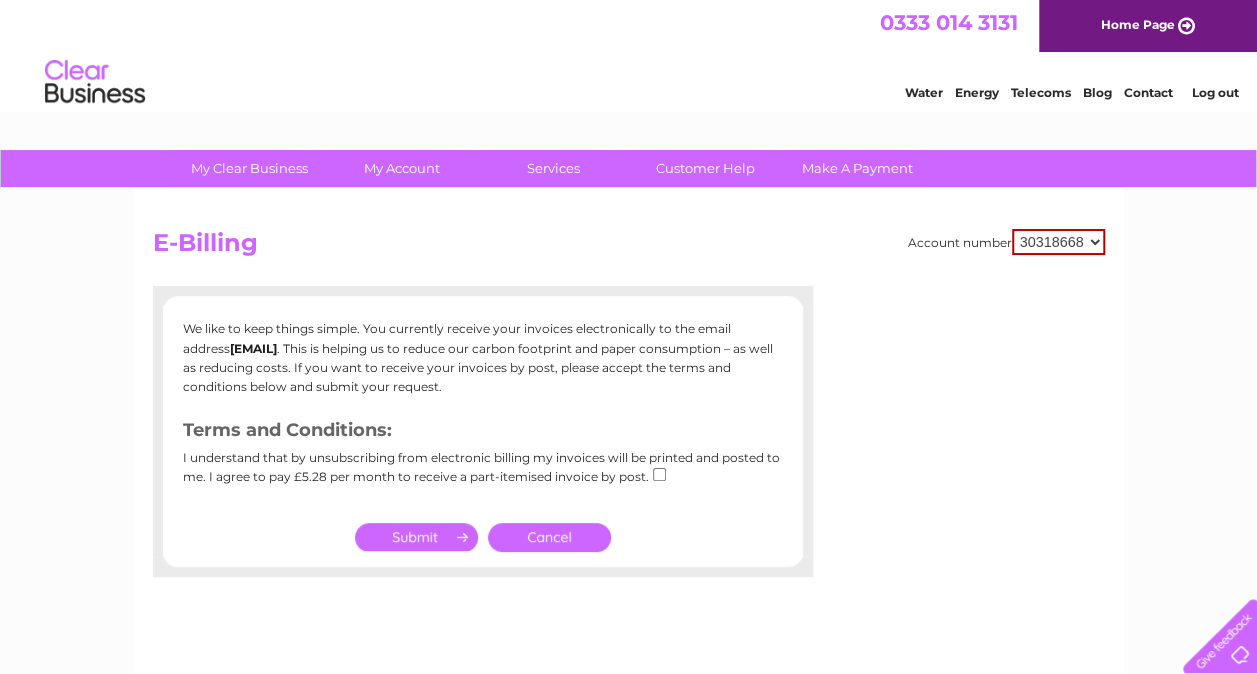 scroll, scrollTop: 0, scrollLeft: 0, axis: both 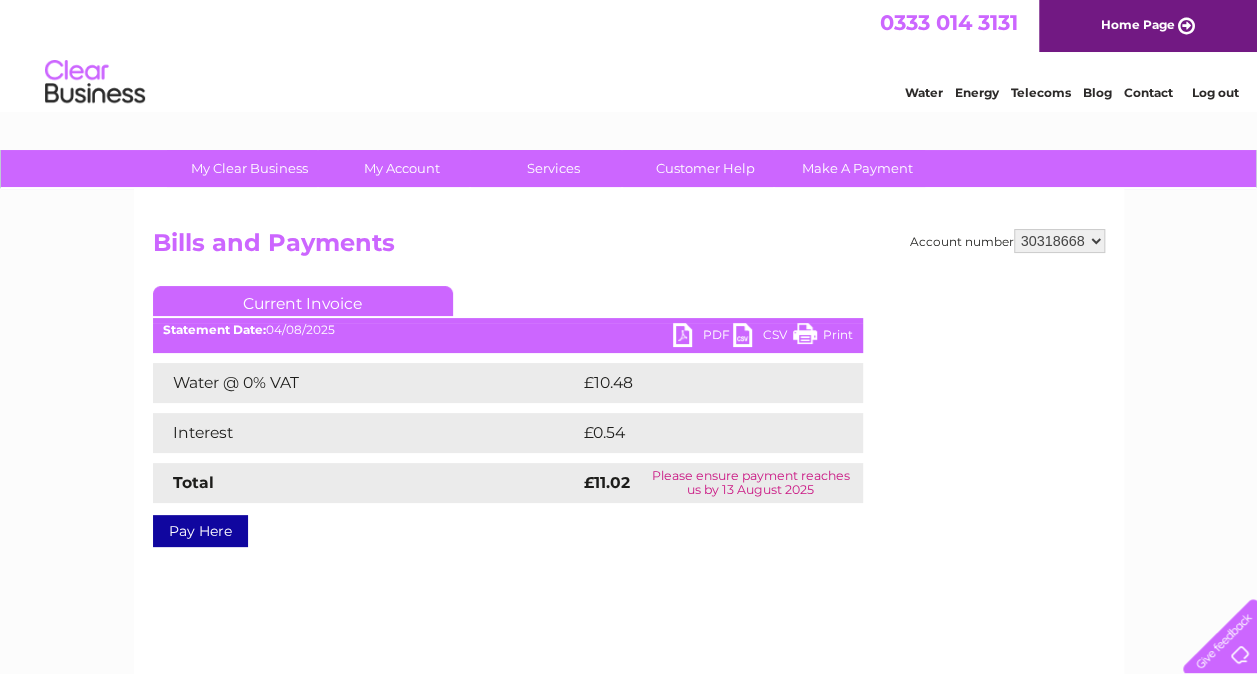 click on "Print" at bounding box center [823, 337] 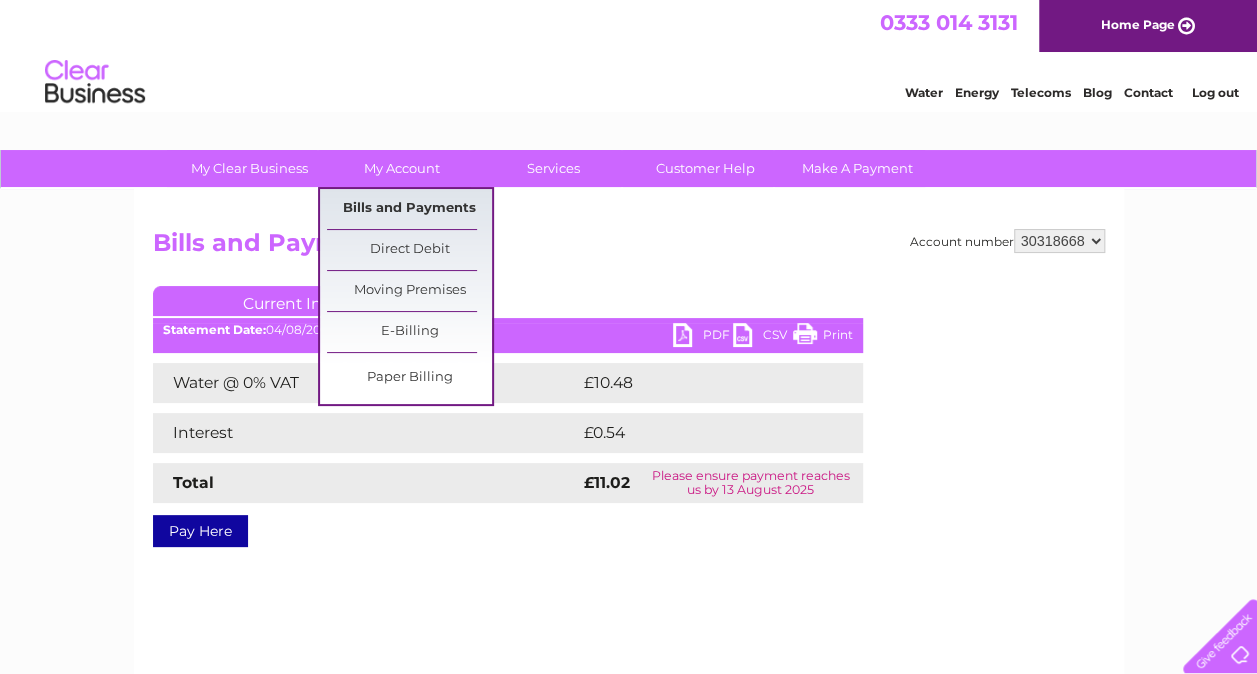 click on "Bills and Payments" at bounding box center (409, 209) 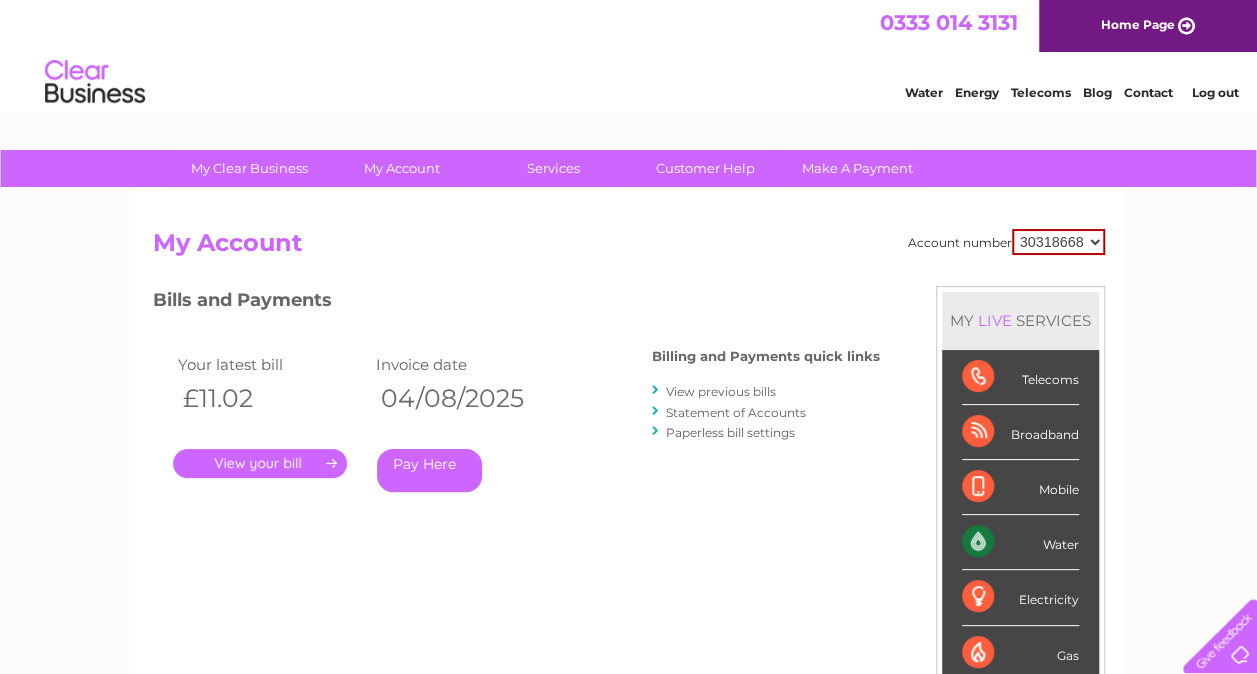 scroll, scrollTop: 100, scrollLeft: 0, axis: vertical 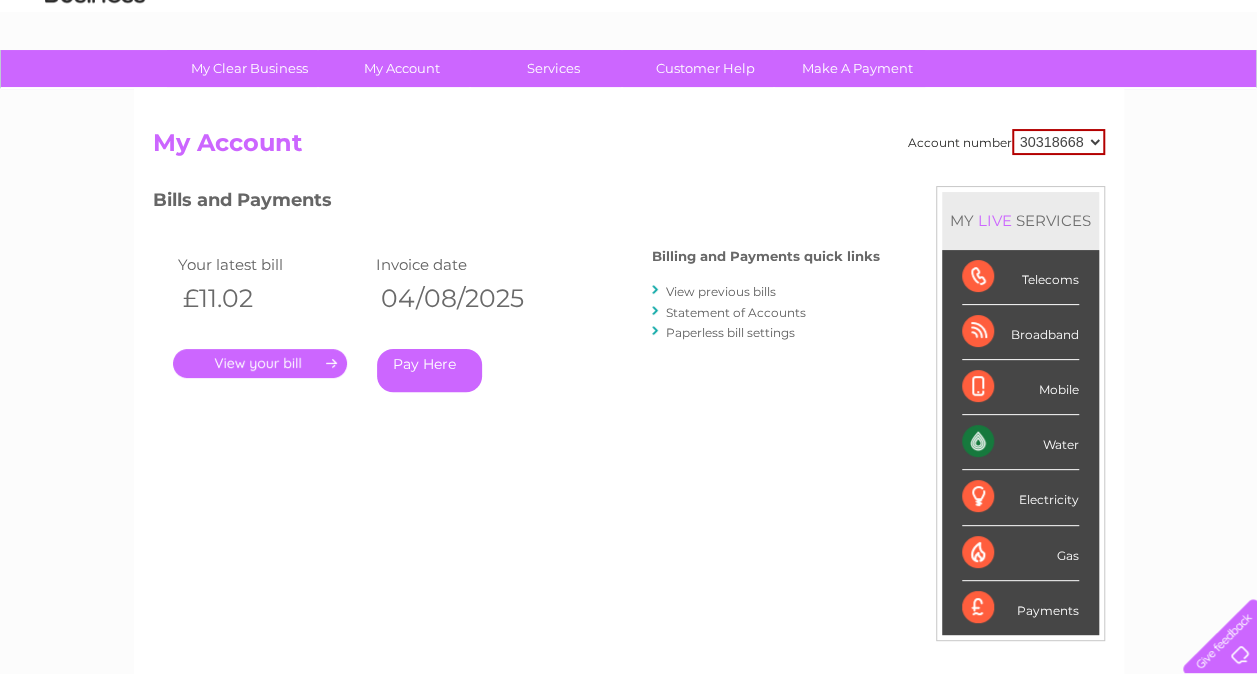 click on "View previous bills" at bounding box center (721, 291) 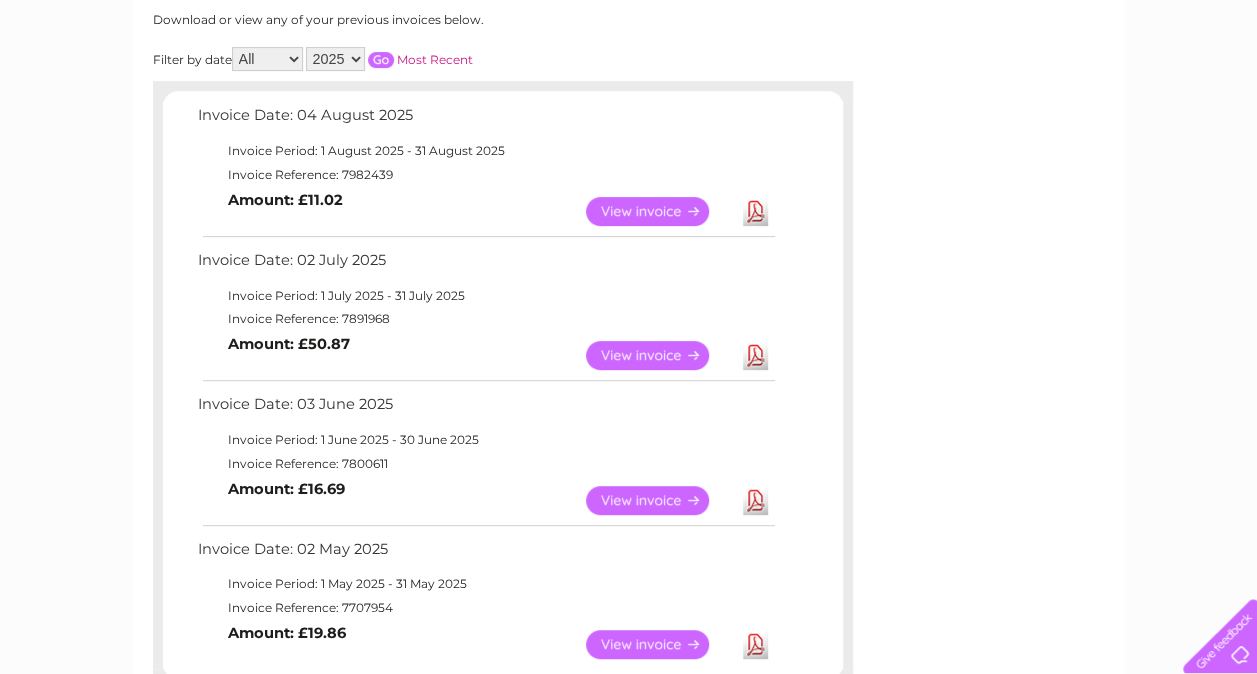 scroll, scrollTop: 300, scrollLeft: 0, axis: vertical 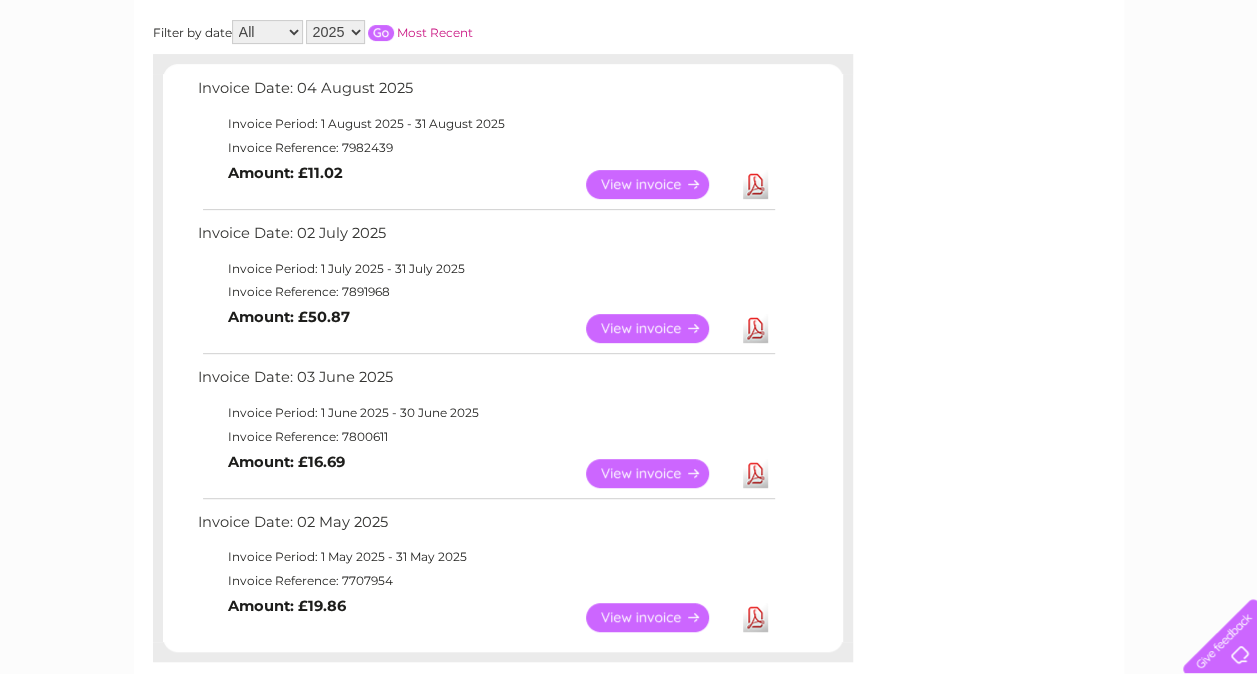 click on "View" at bounding box center [659, 184] 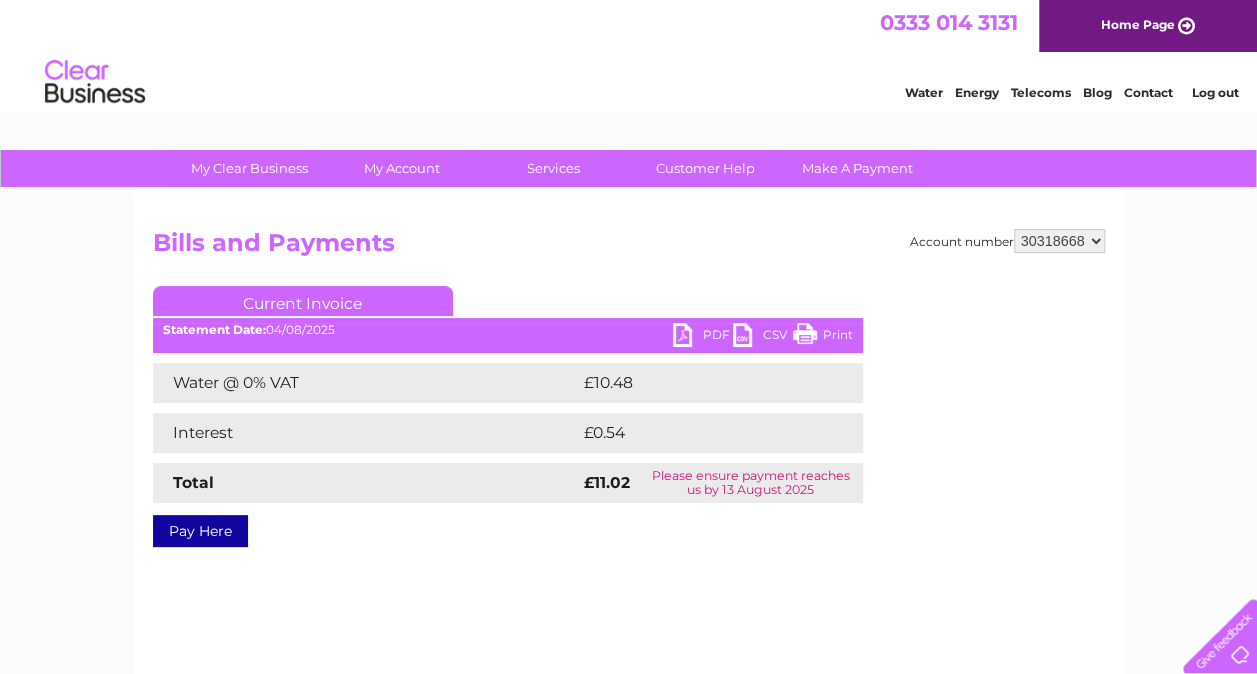 scroll, scrollTop: 0, scrollLeft: 0, axis: both 